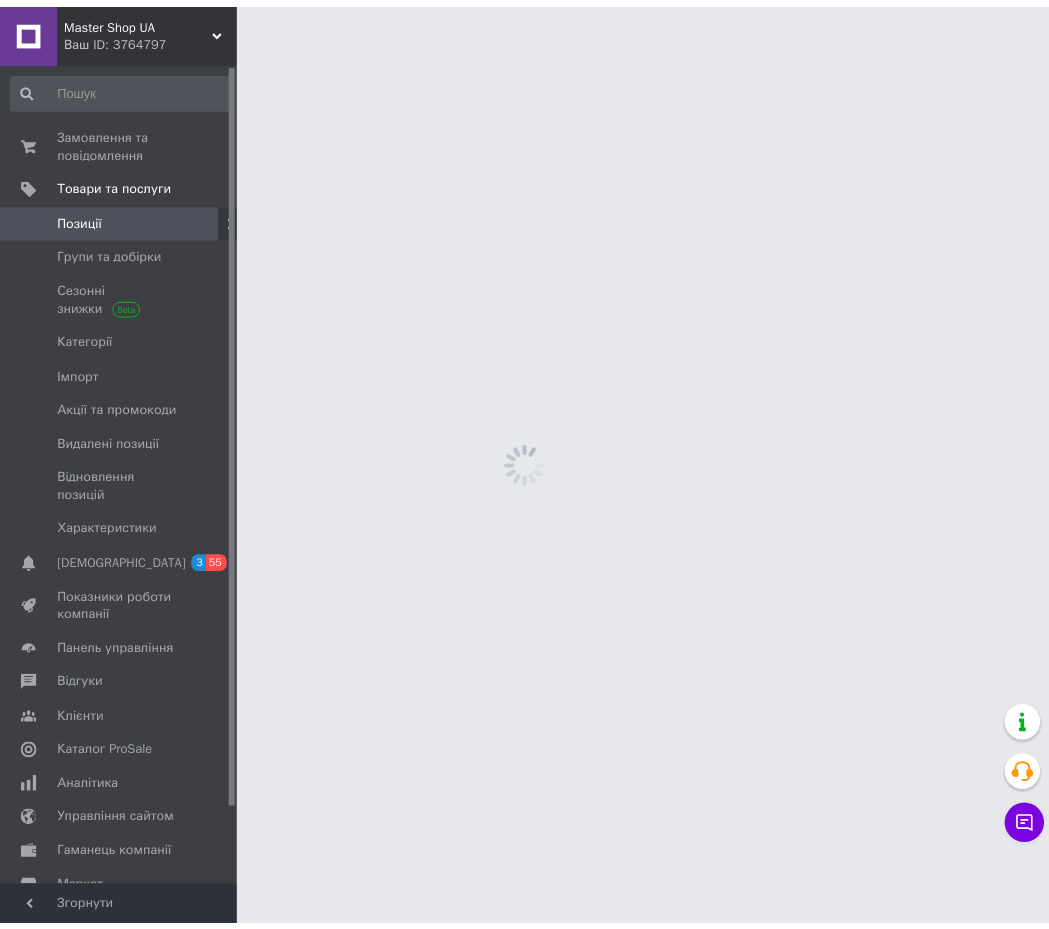 scroll, scrollTop: 0, scrollLeft: 0, axis: both 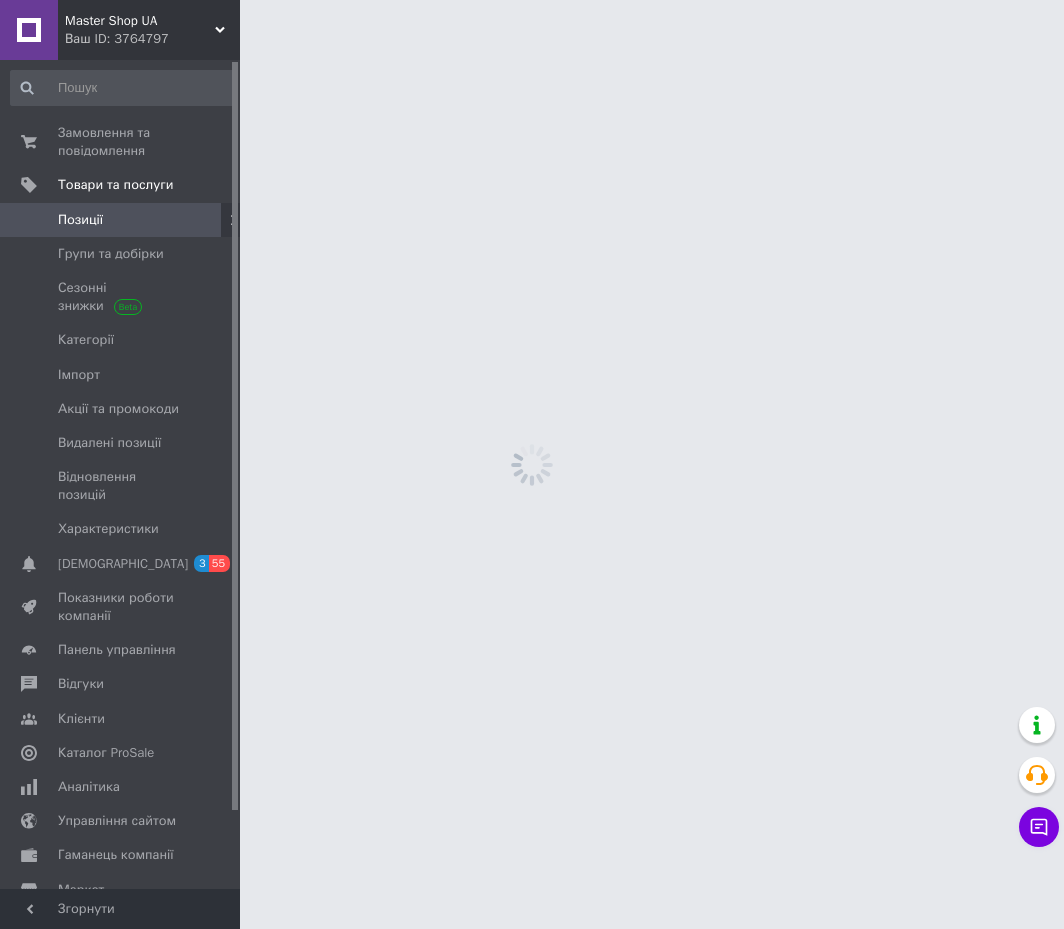 click at bounding box center (212, 220) 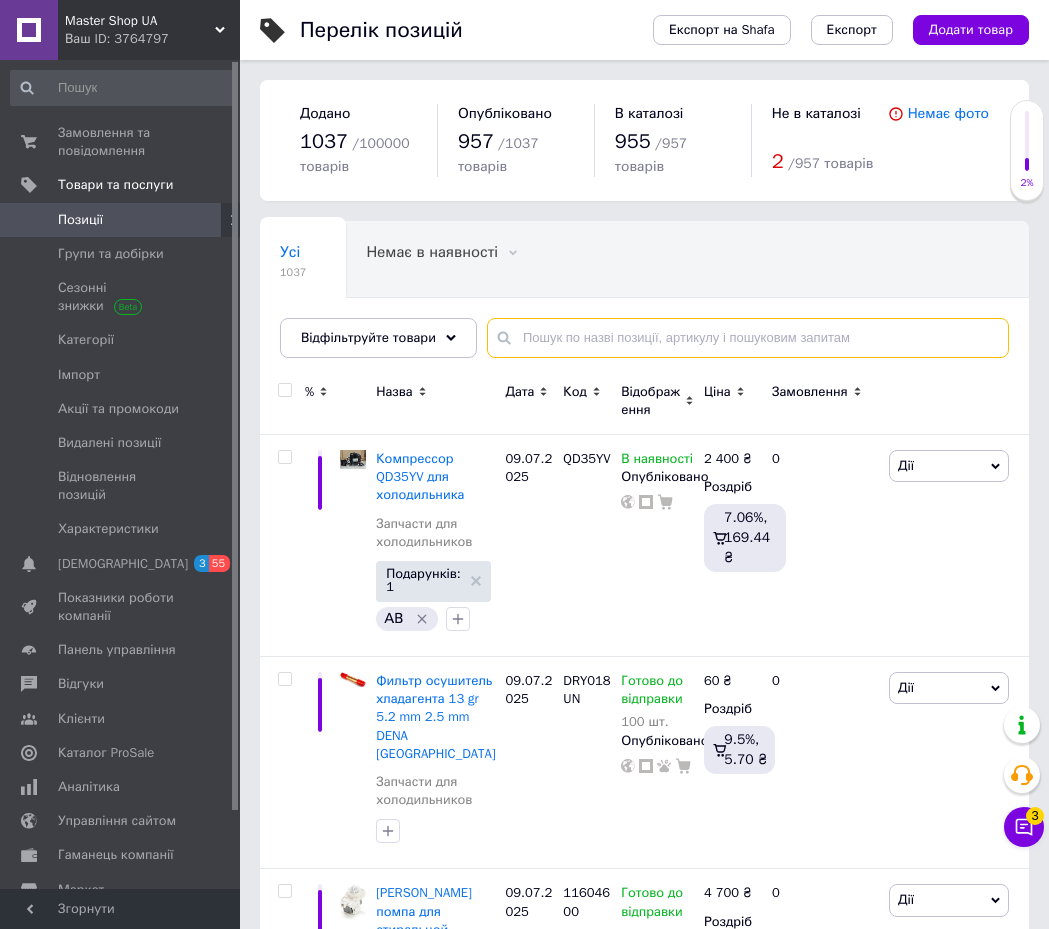 click at bounding box center [748, 338] 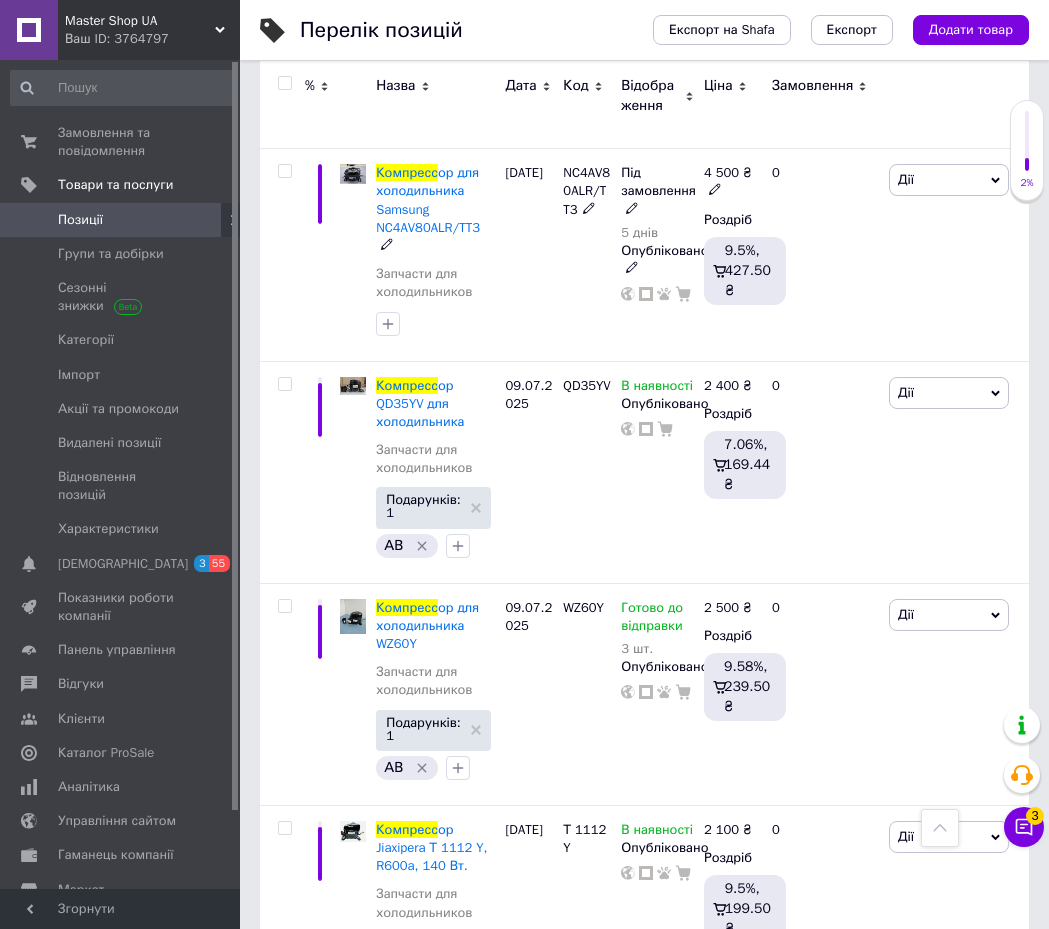 scroll, scrollTop: 3400, scrollLeft: 0, axis: vertical 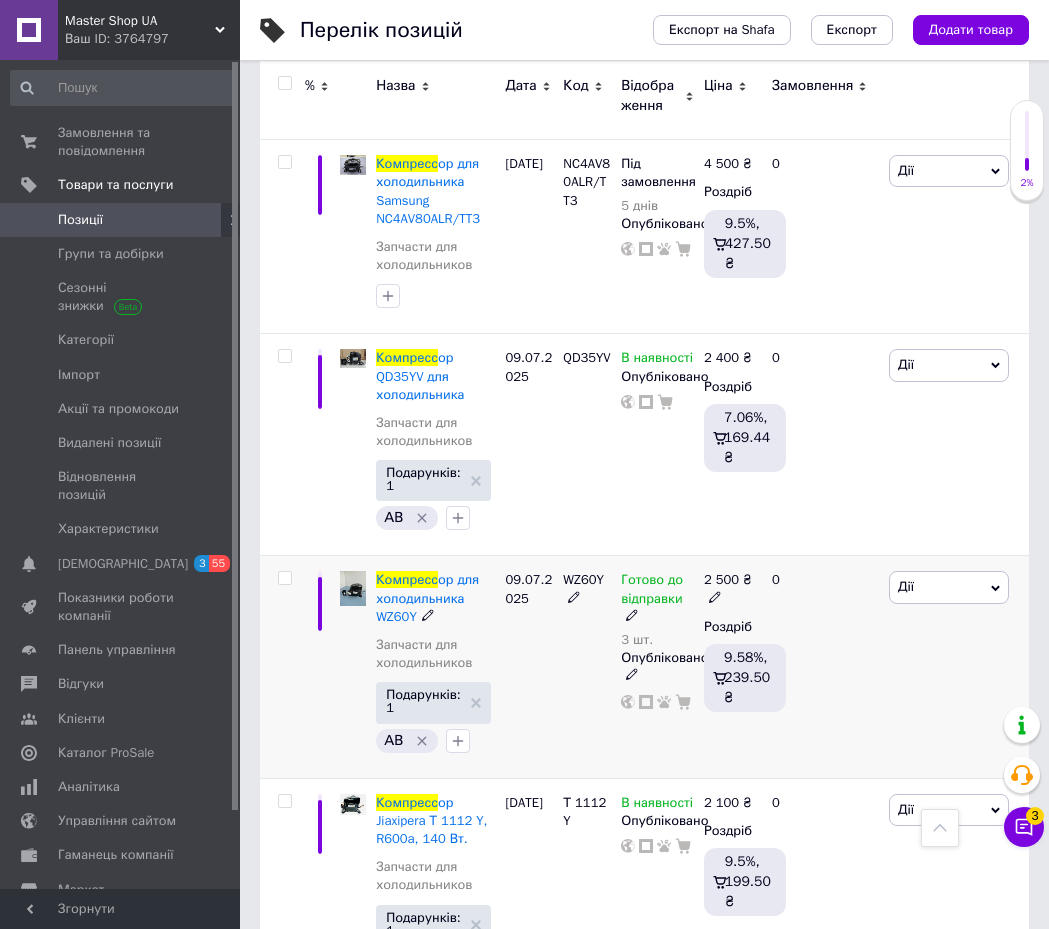 type on "компресс" 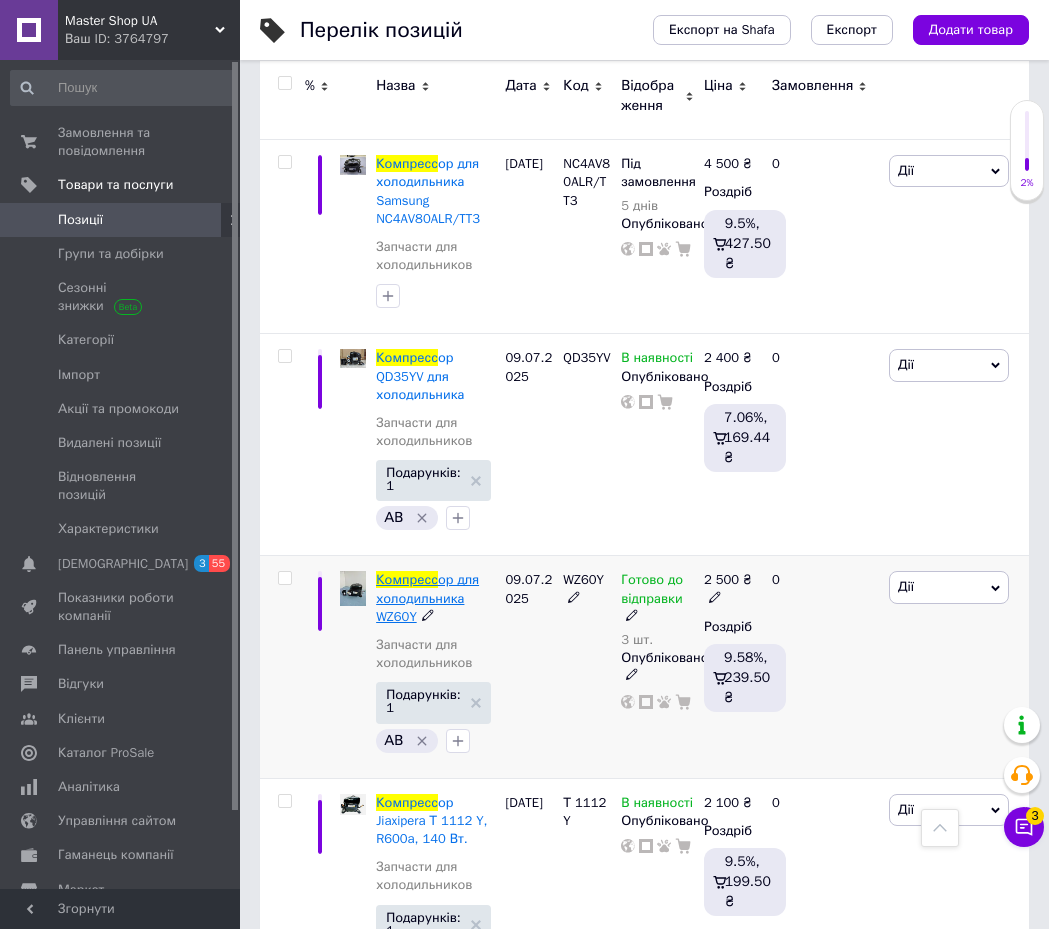 click on "ор для холодильника WZ60Y" at bounding box center (427, 597) 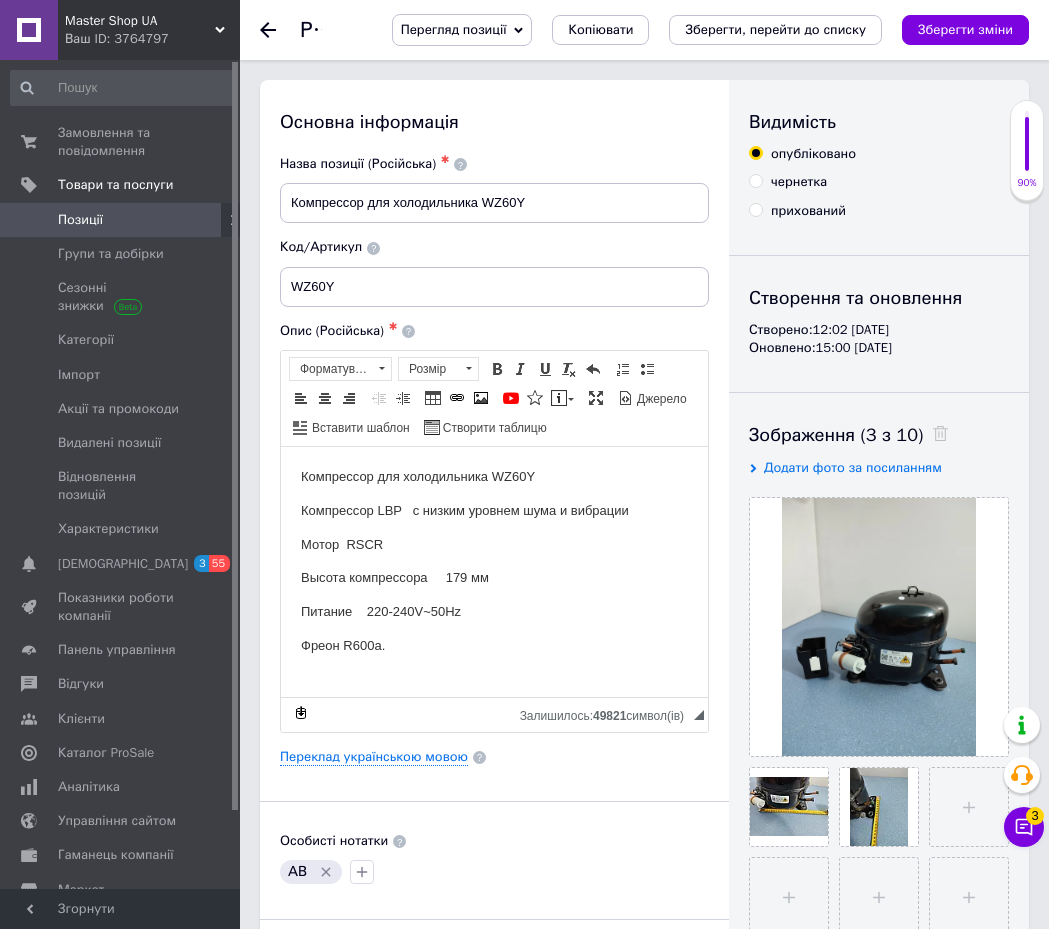 scroll, scrollTop: 0, scrollLeft: 0, axis: both 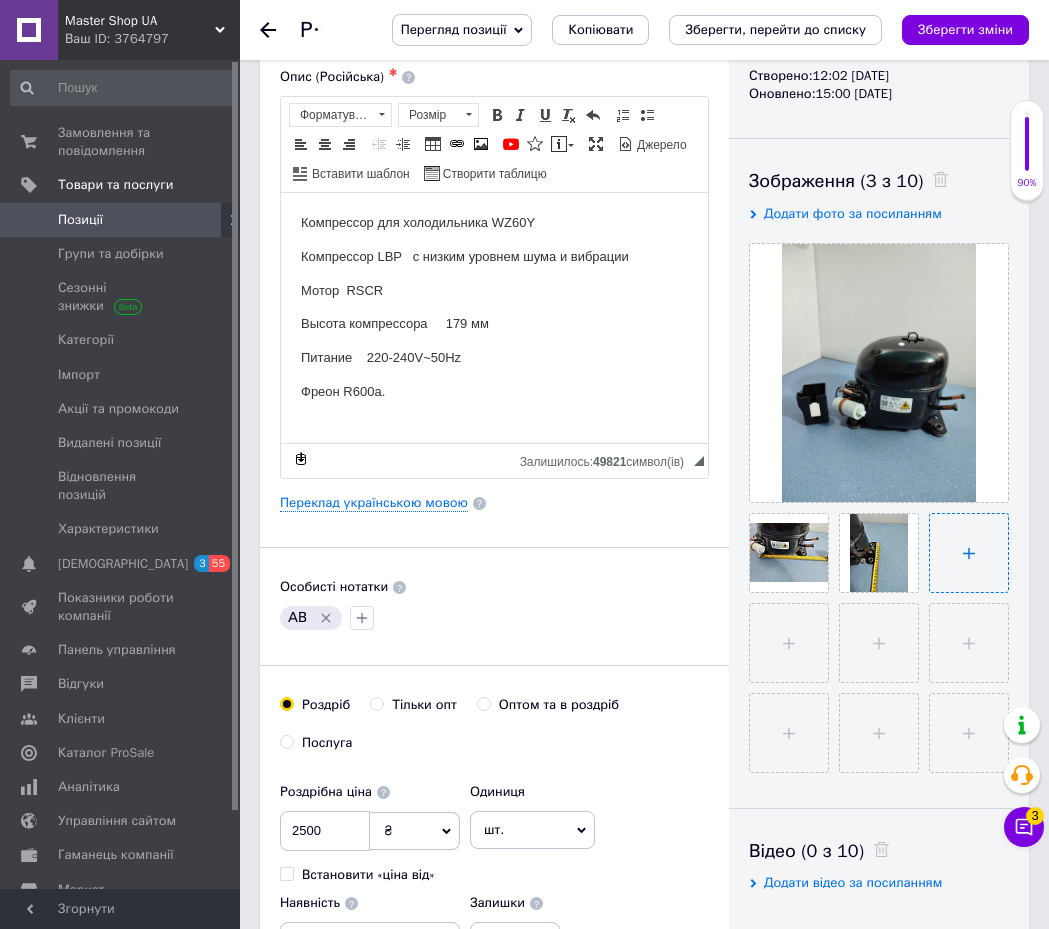 click at bounding box center [969, 553] 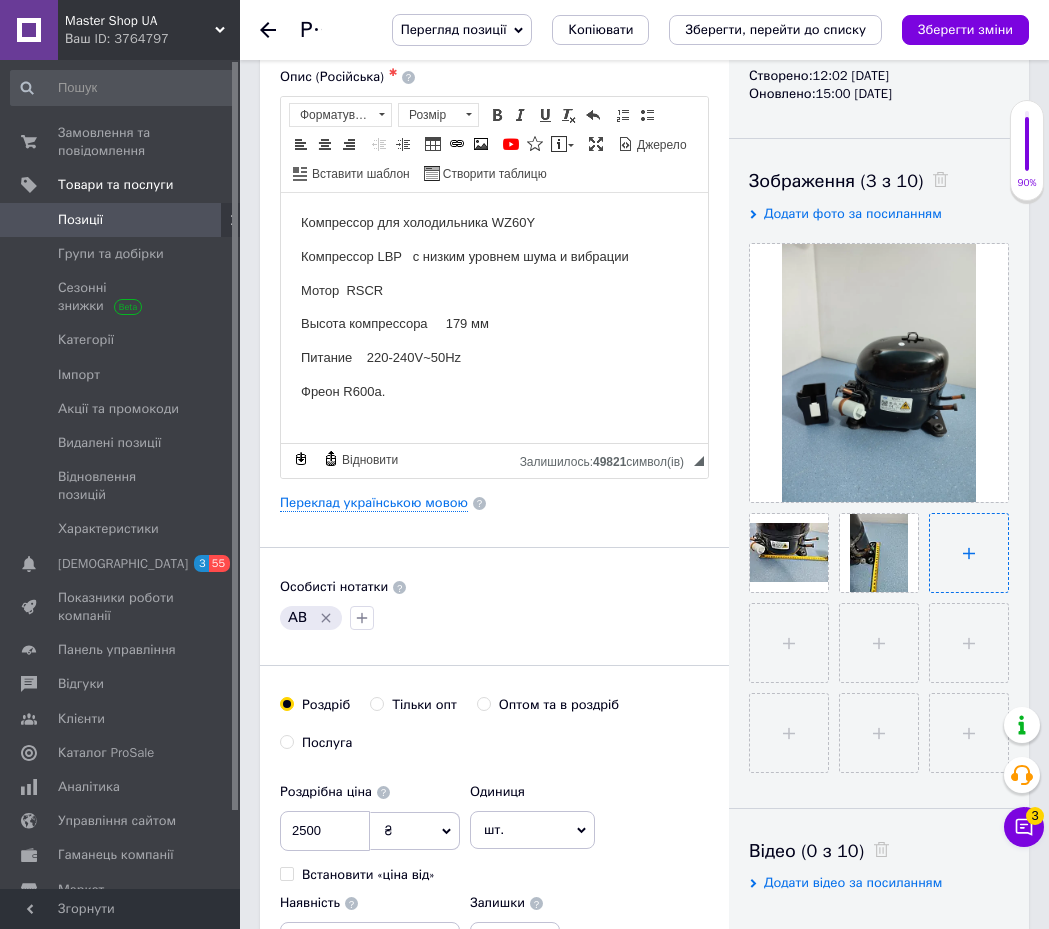 type on "C:\fakepath\WZ60 с подар.jpg" 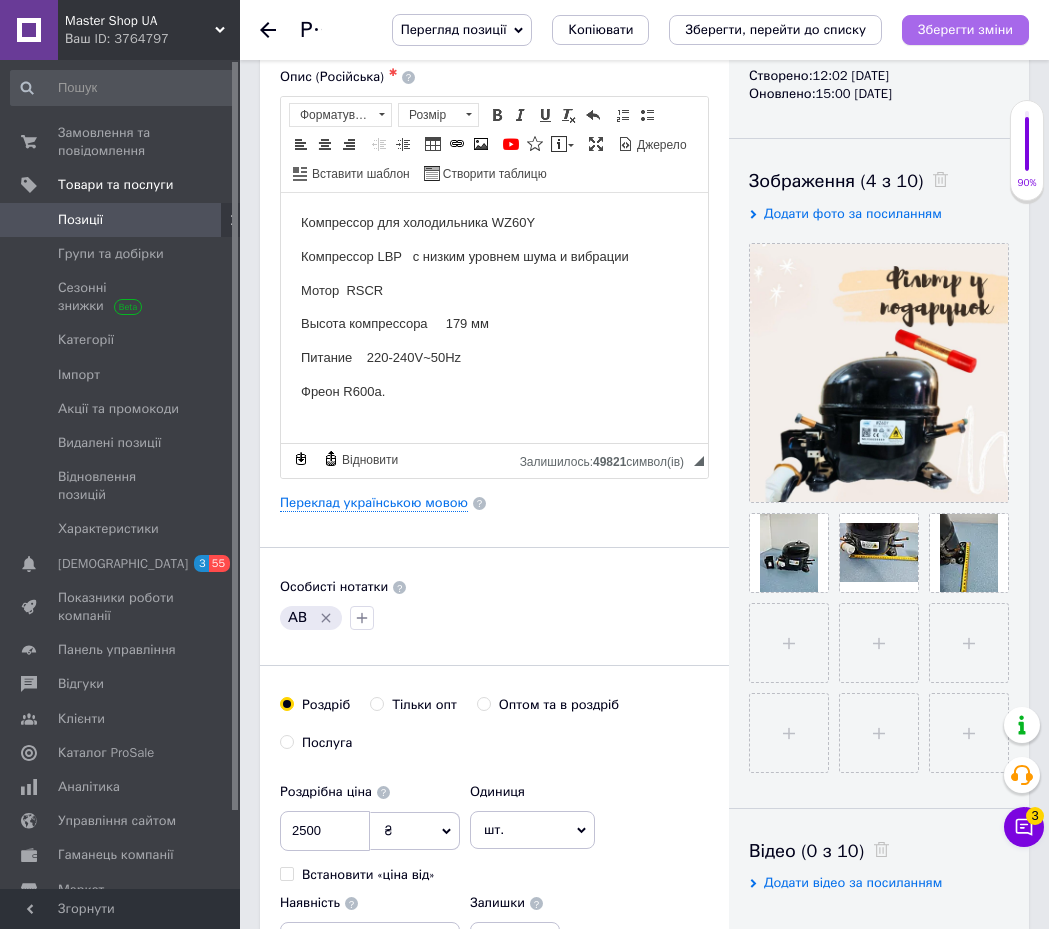 click on "Зберегти зміни" at bounding box center (965, 29) 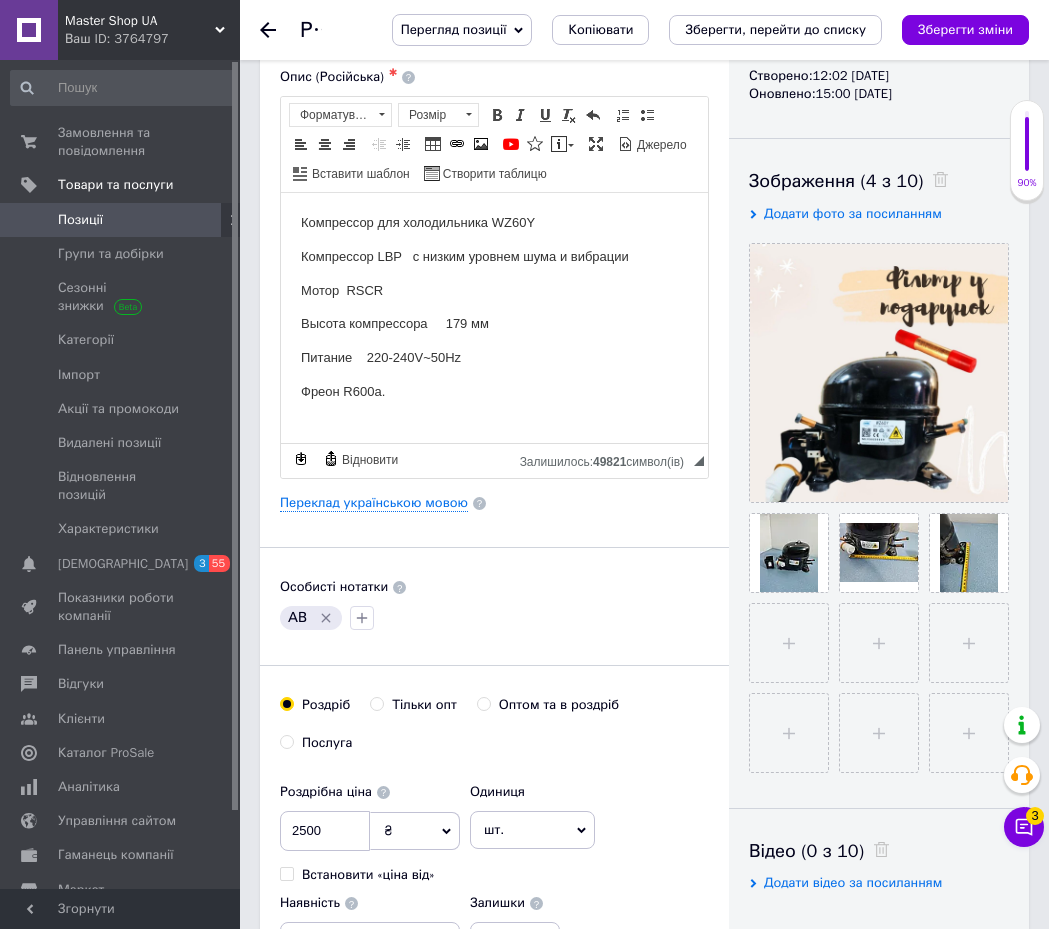 click on "Позиції" at bounding box center [121, 220] 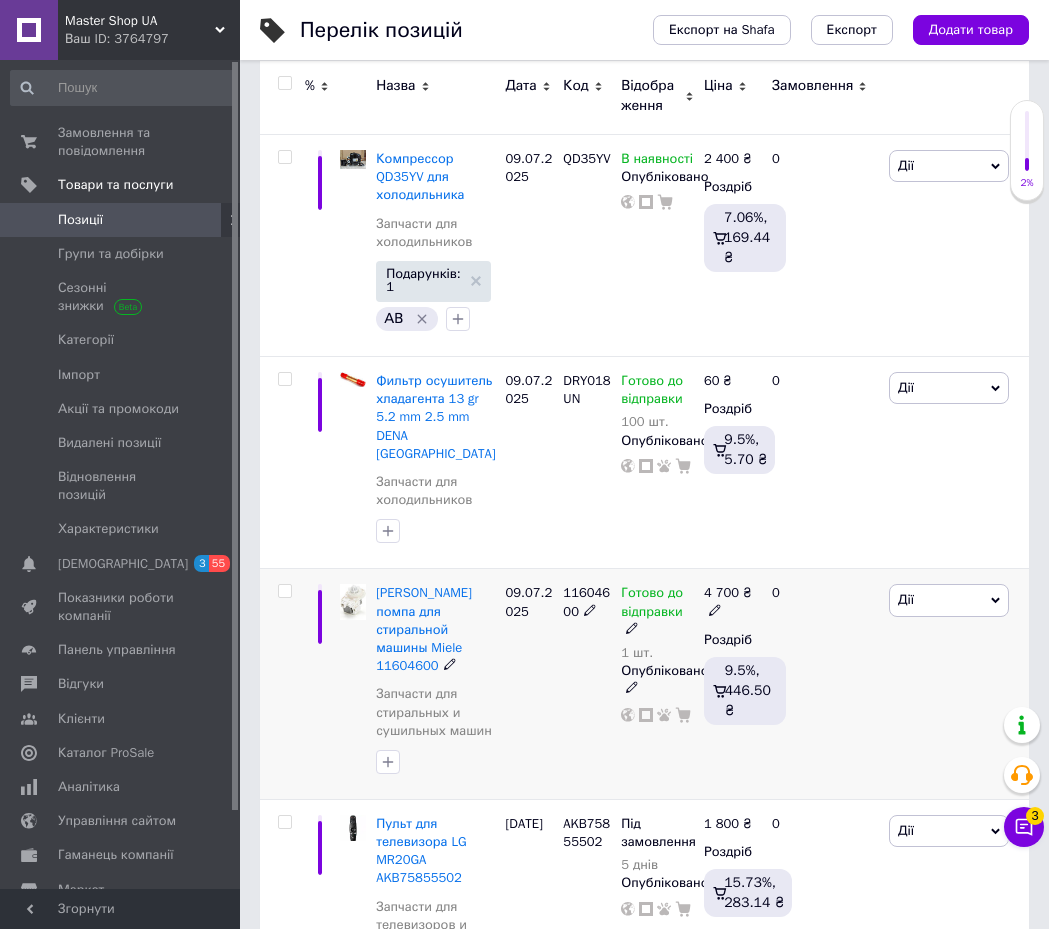 scroll, scrollTop: 0, scrollLeft: 0, axis: both 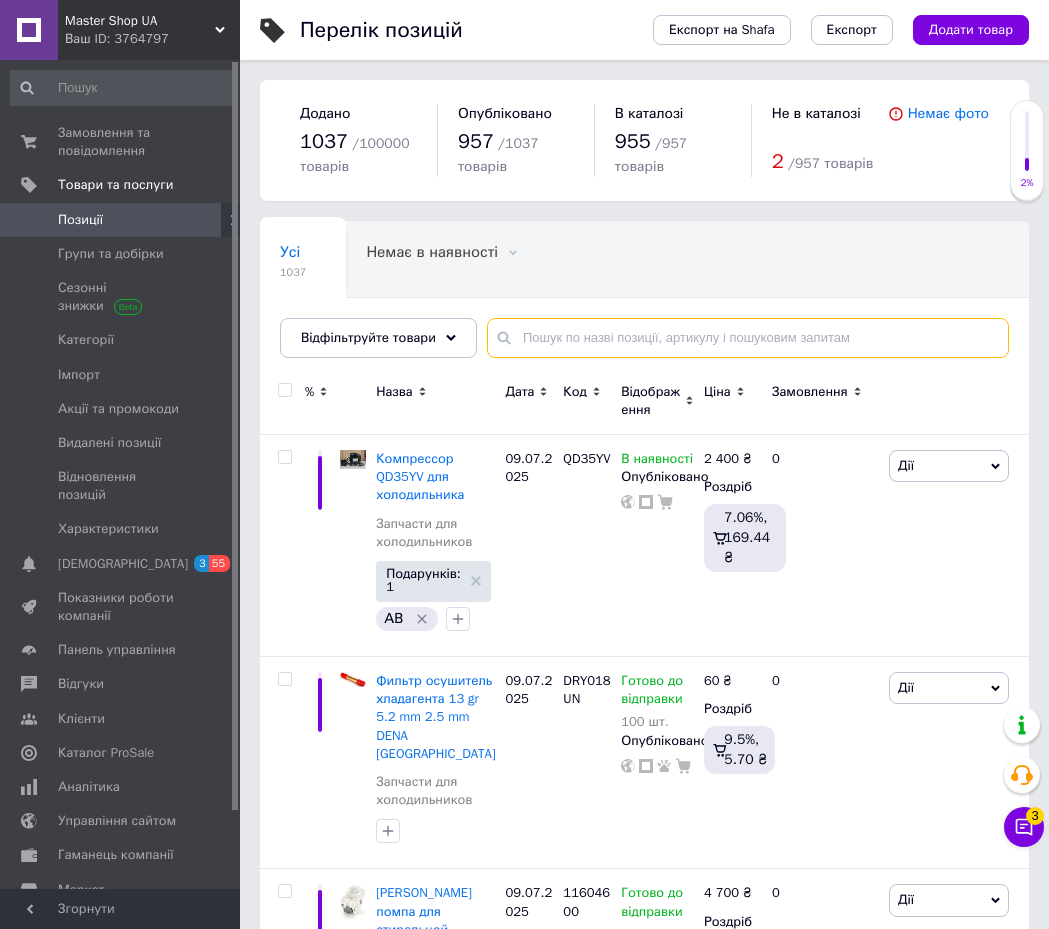 click at bounding box center (748, 338) 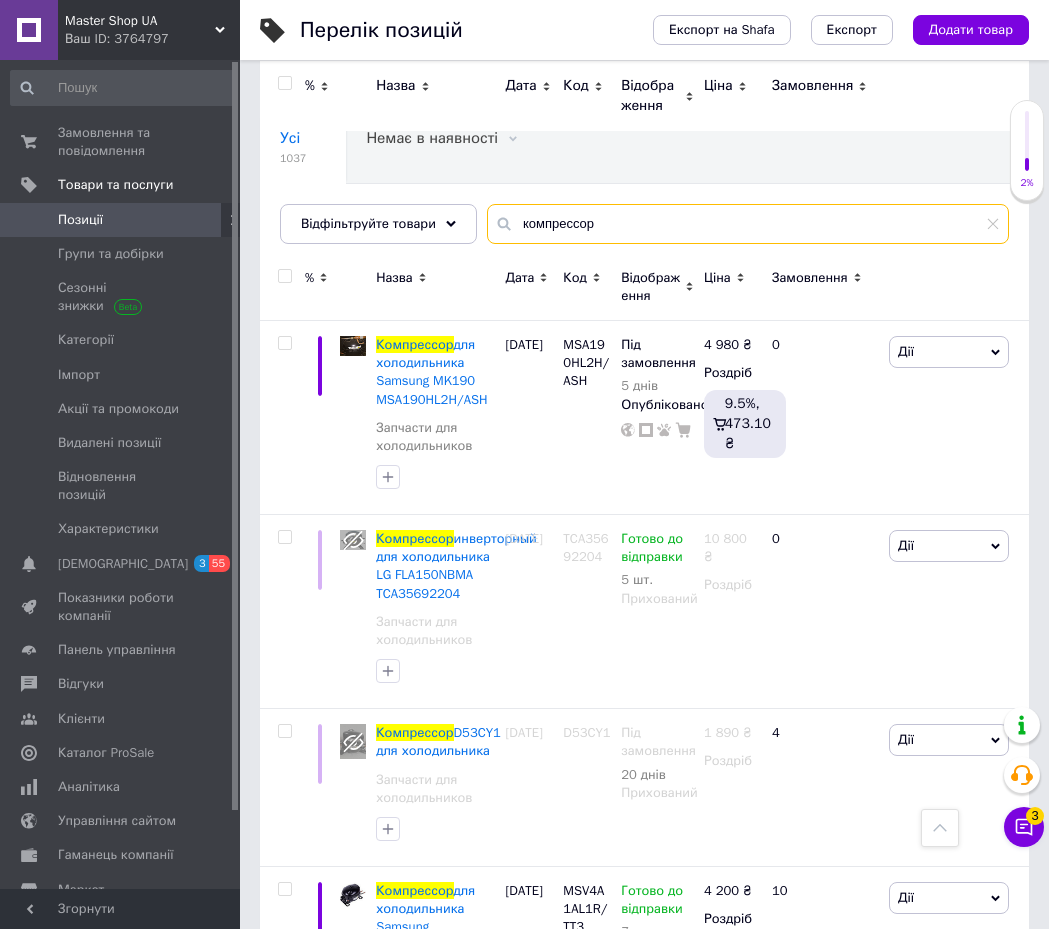 scroll, scrollTop: 109, scrollLeft: 0, axis: vertical 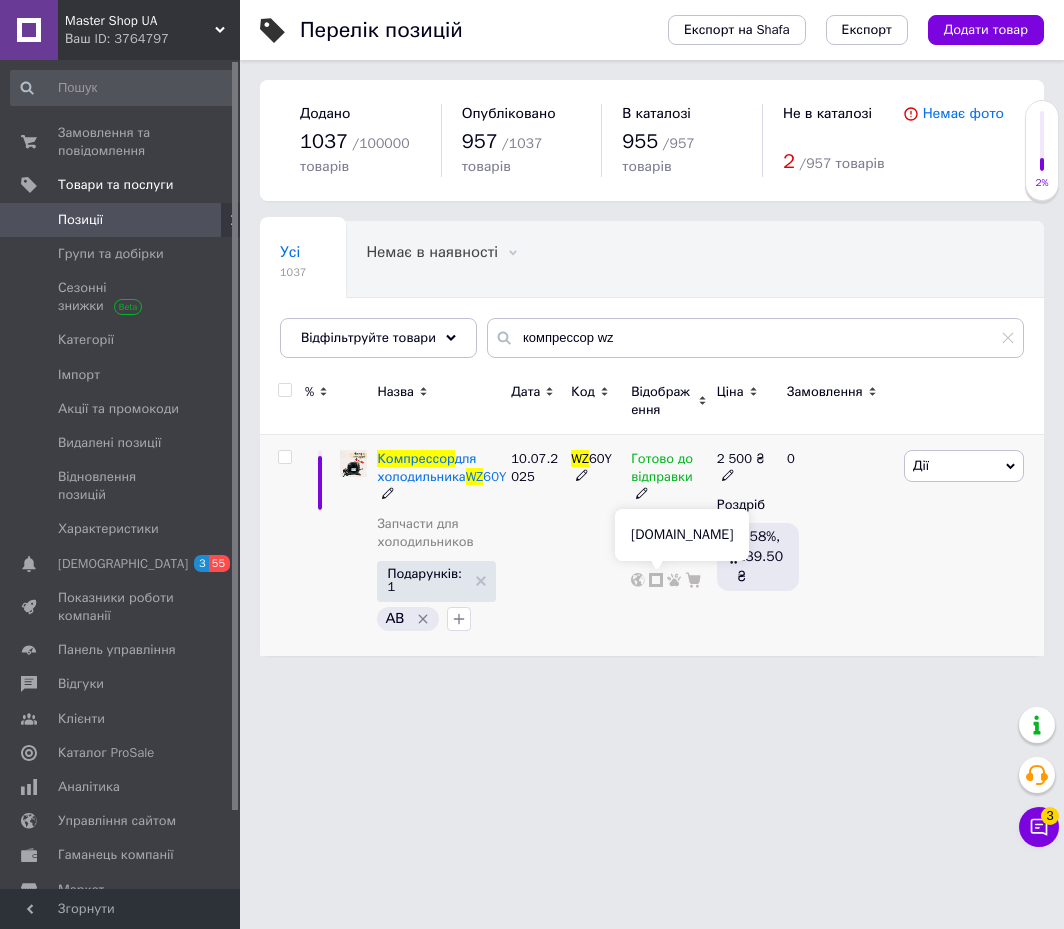 click 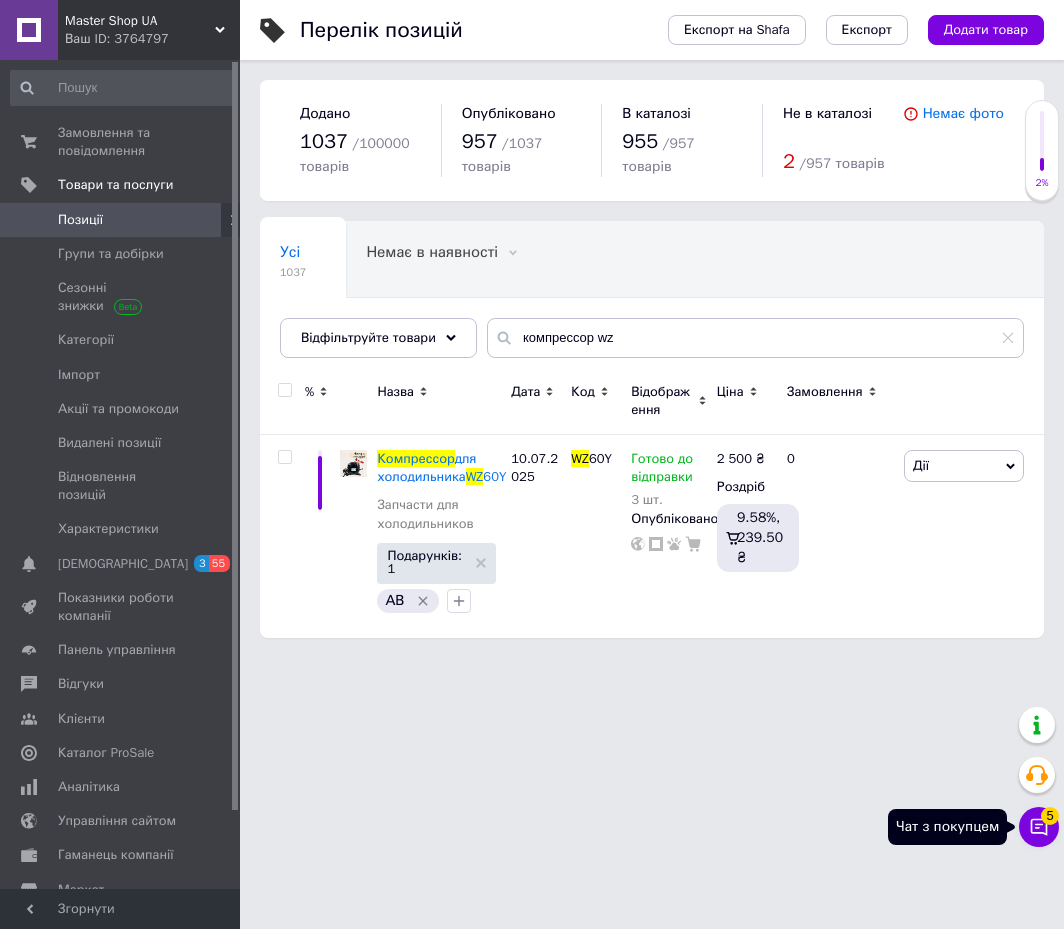click 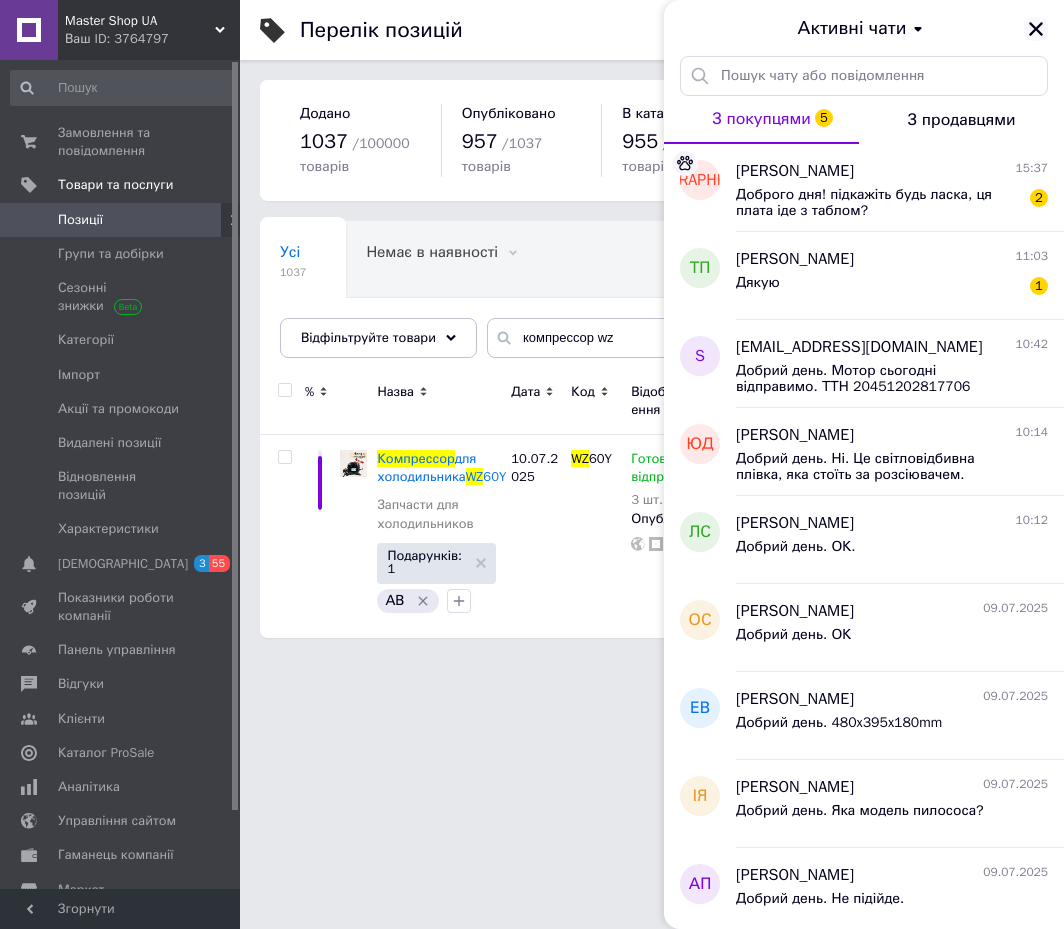 click 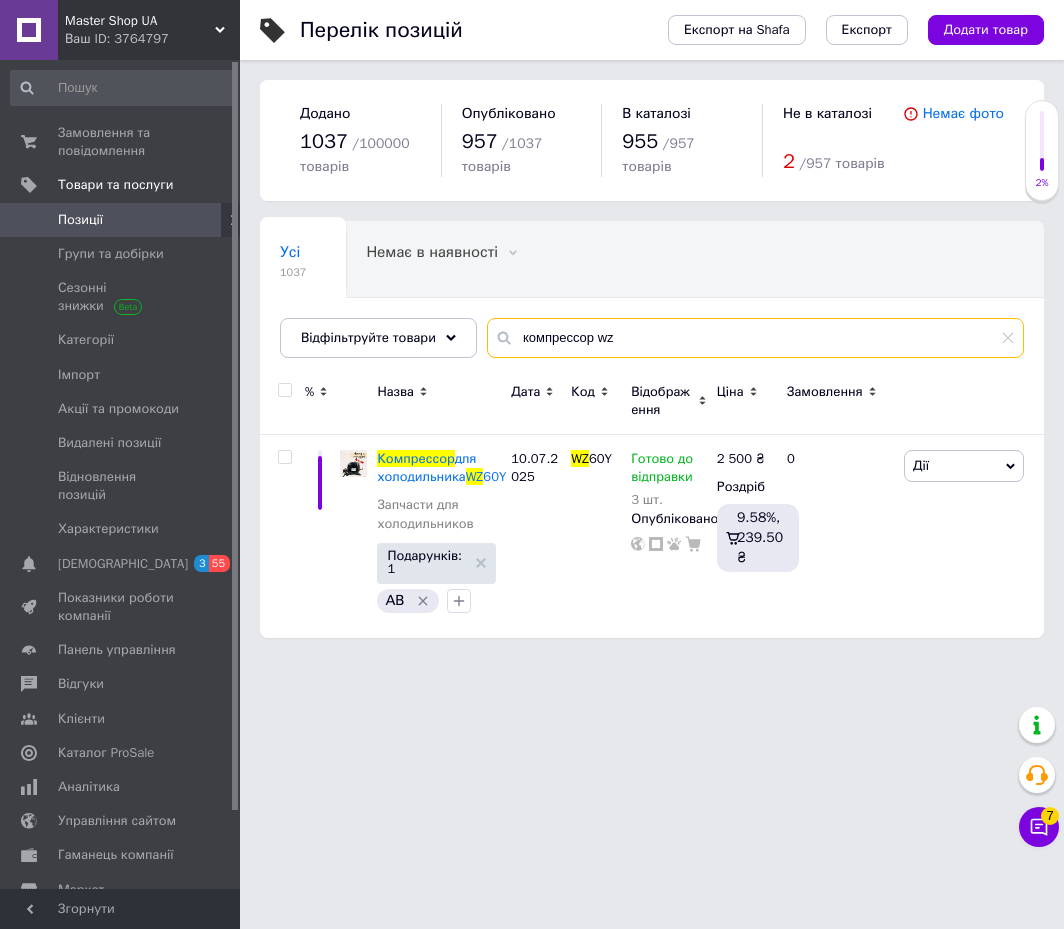 click on "компрессор wz" at bounding box center [755, 338] 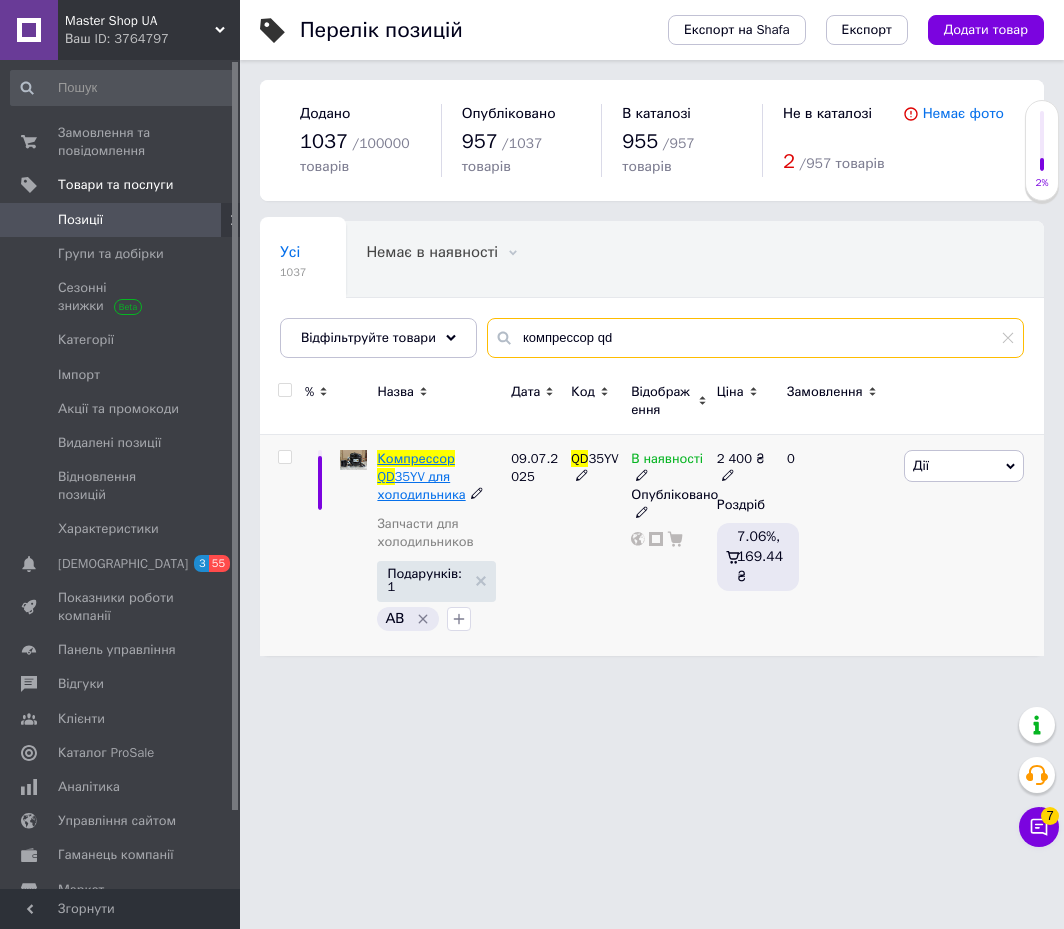 type on "компрессор qd" 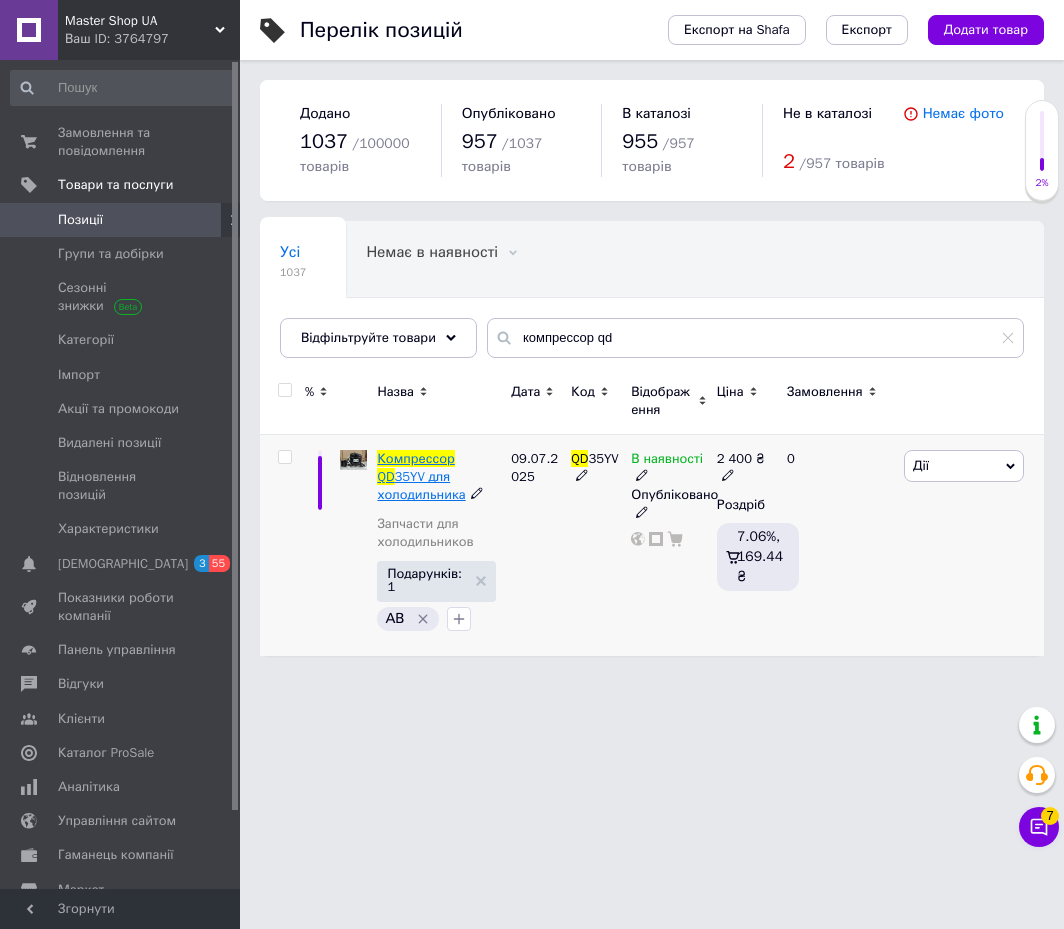 click on "35YV для холодильника" at bounding box center [421, 485] 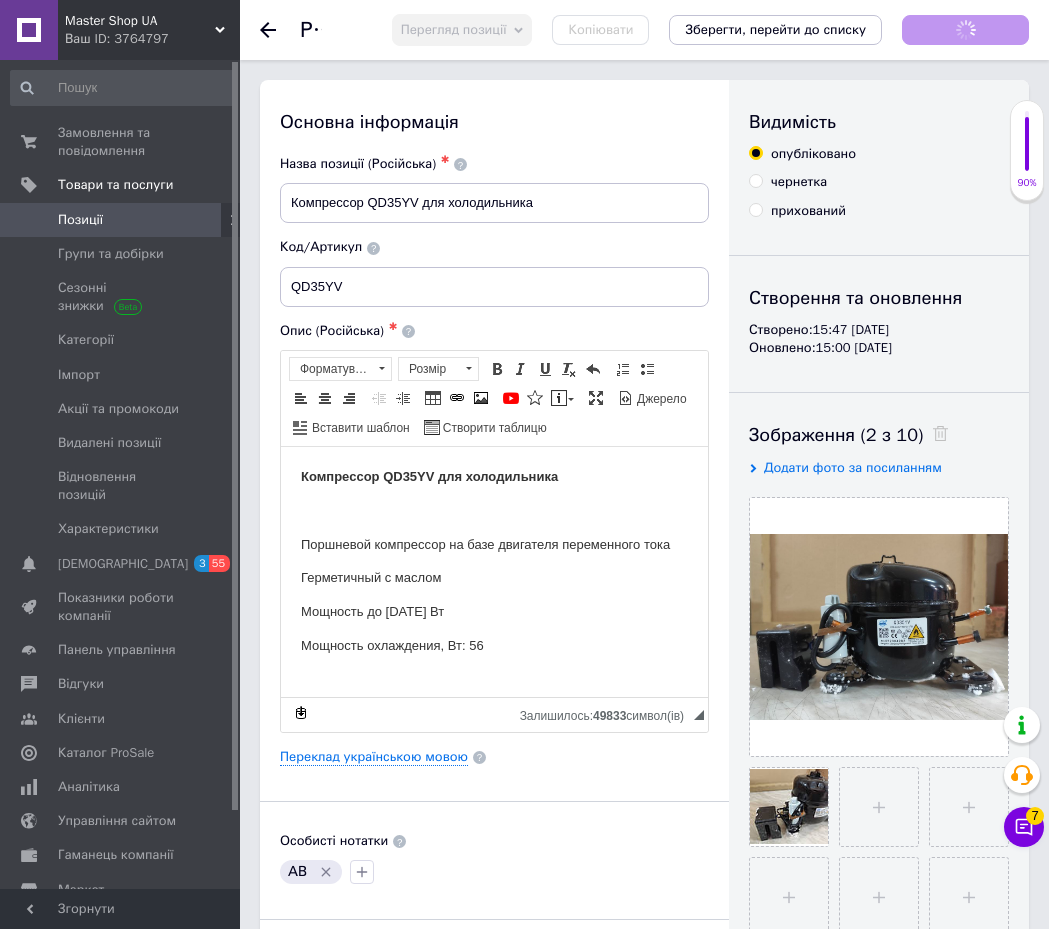scroll, scrollTop: 0, scrollLeft: 0, axis: both 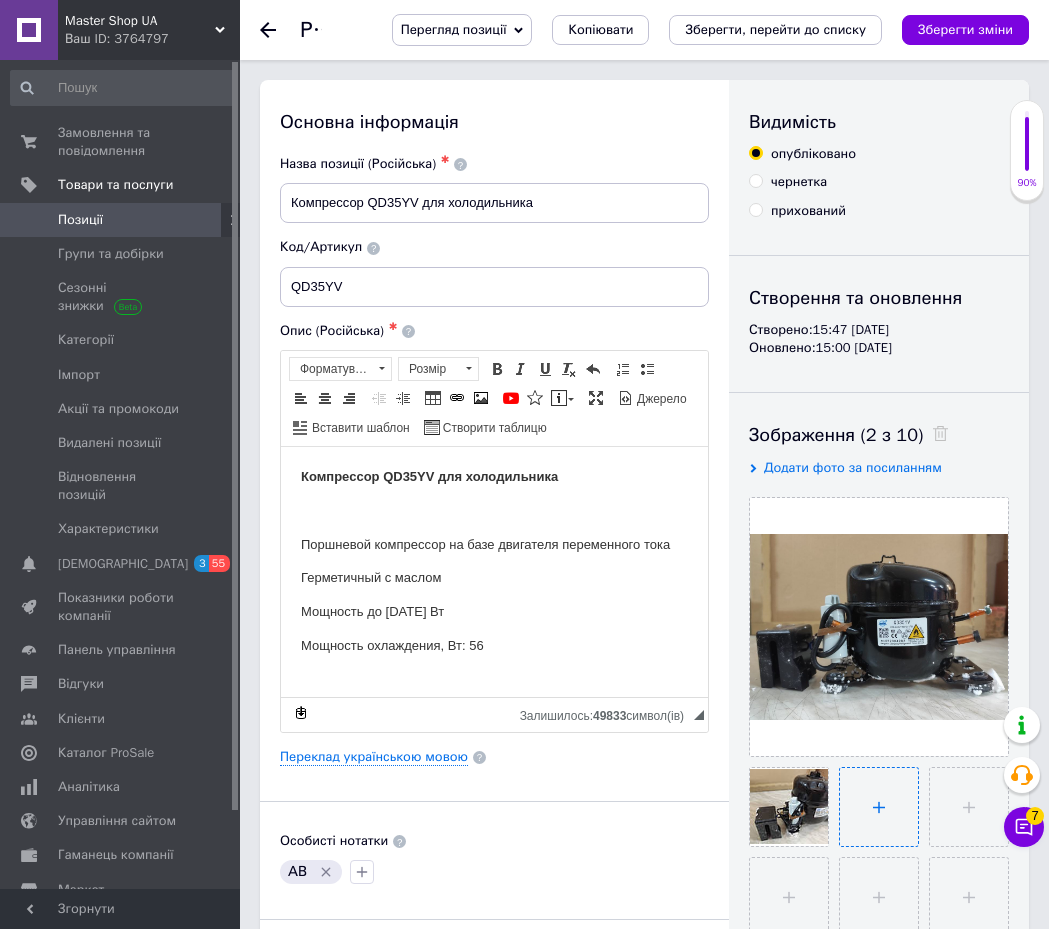 click at bounding box center [879, 807] 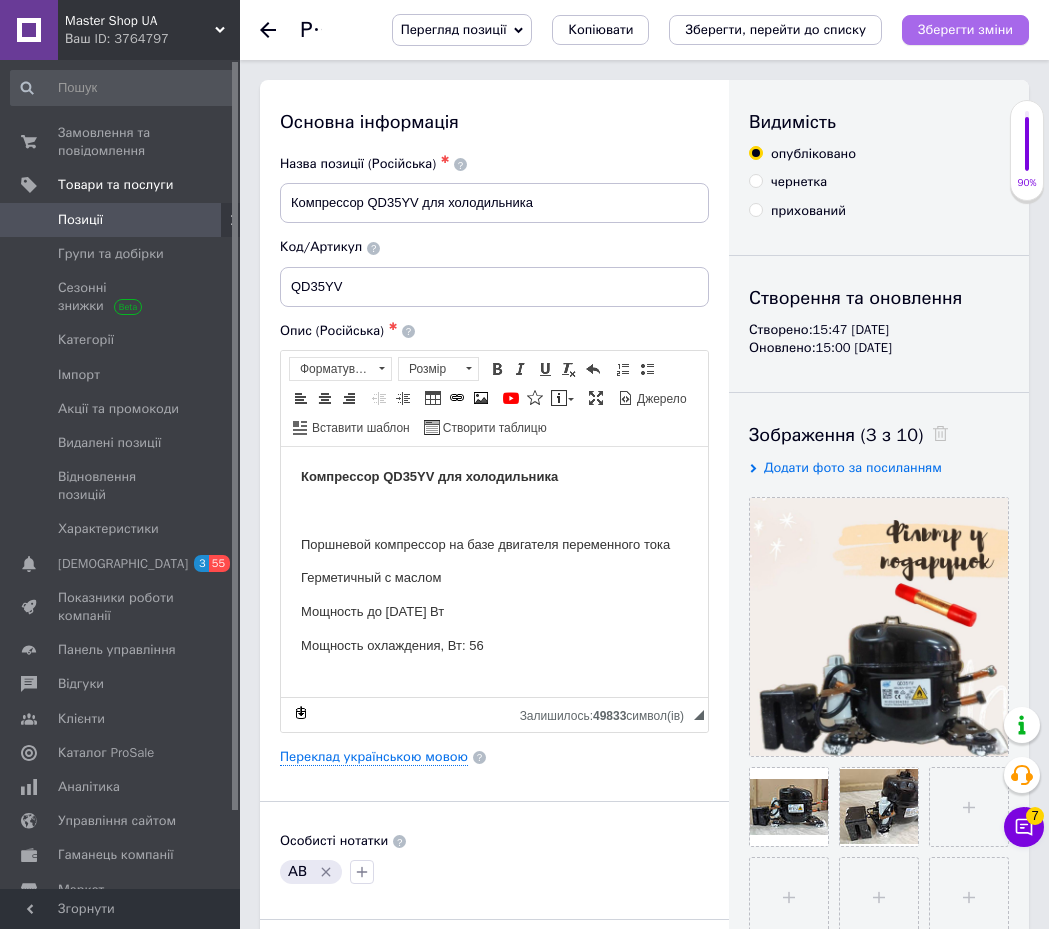 click on "Зберегти зміни" at bounding box center (965, 29) 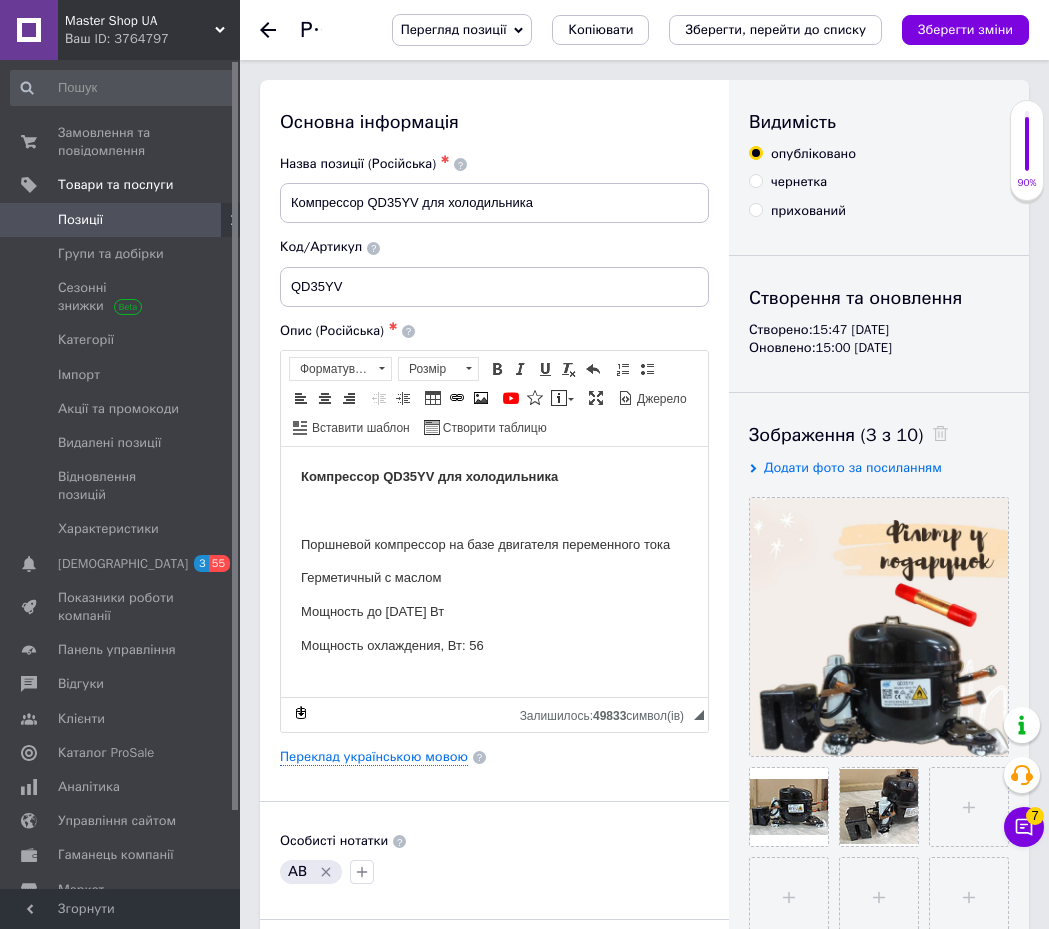 click on "Позиції" at bounding box center [121, 220] 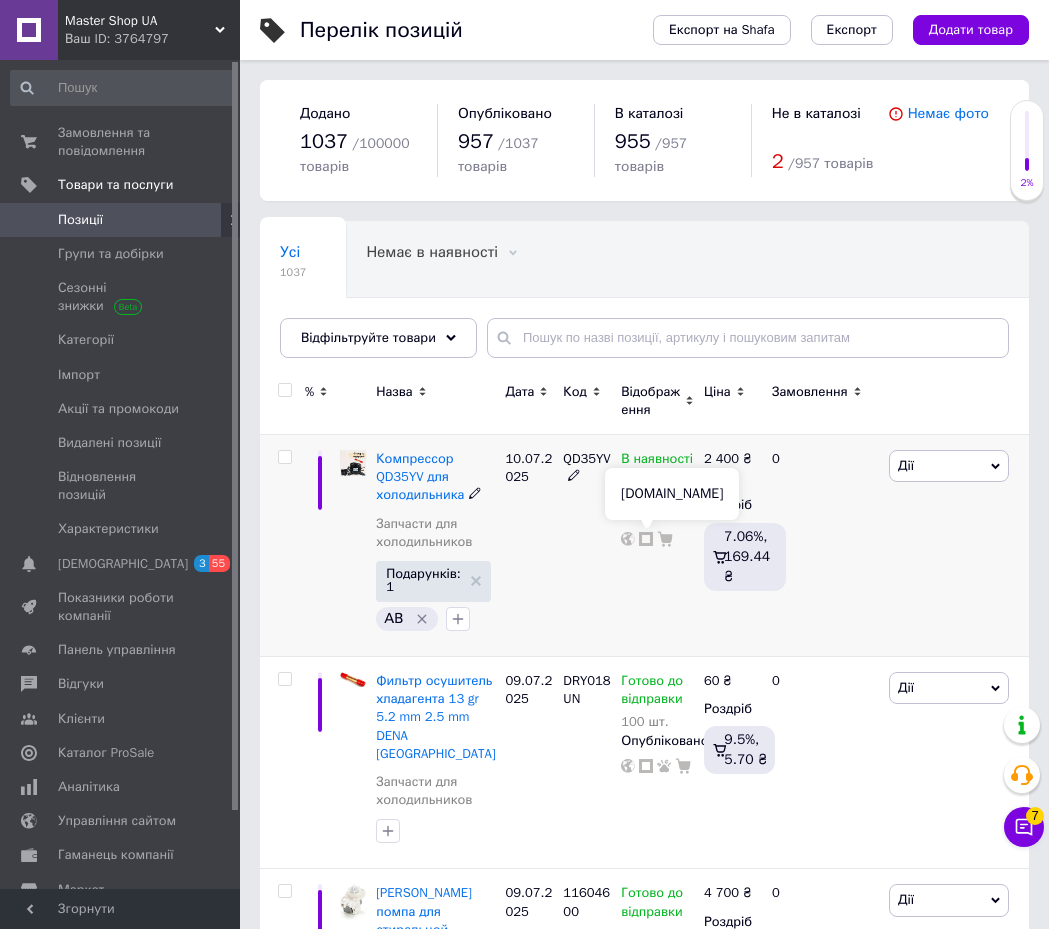 click 